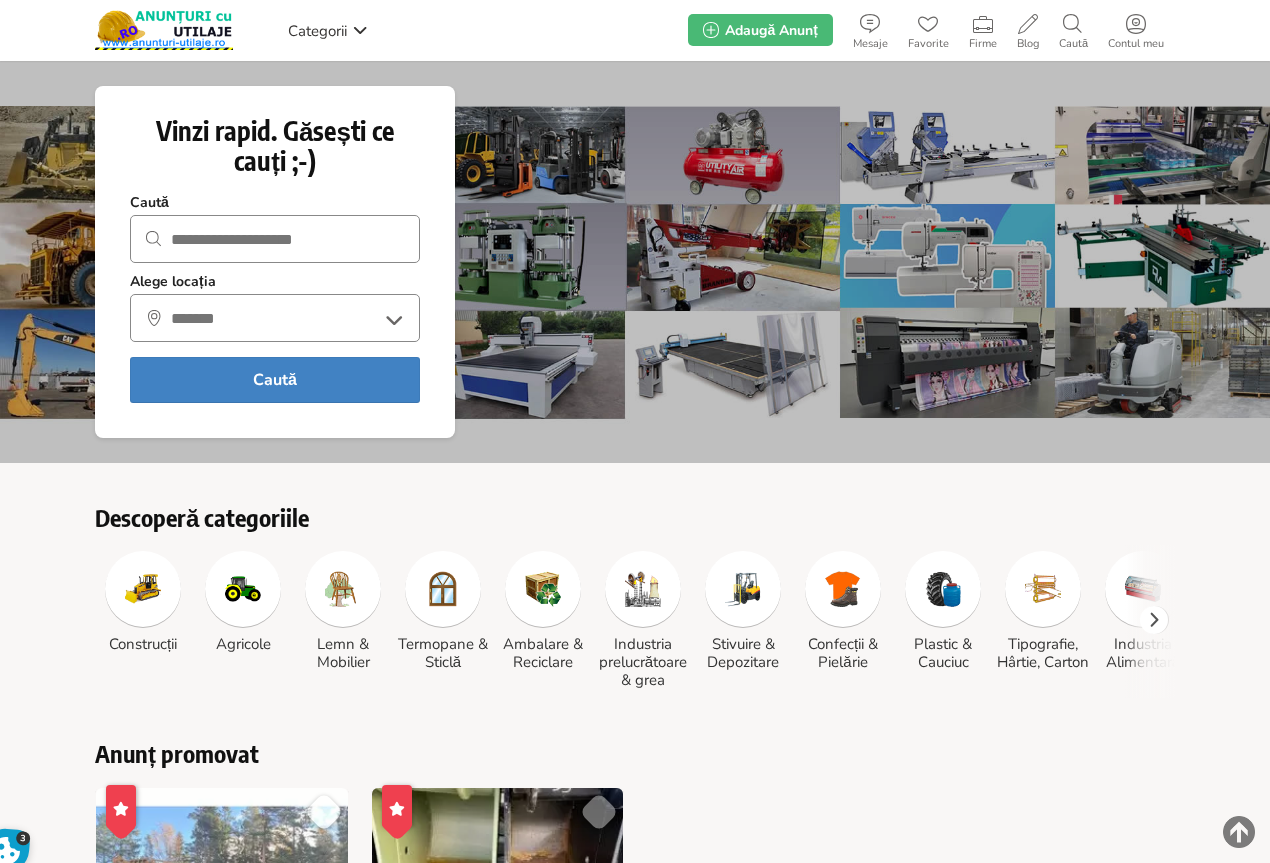scroll, scrollTop: 0, scrollLeft: 0, axis: both 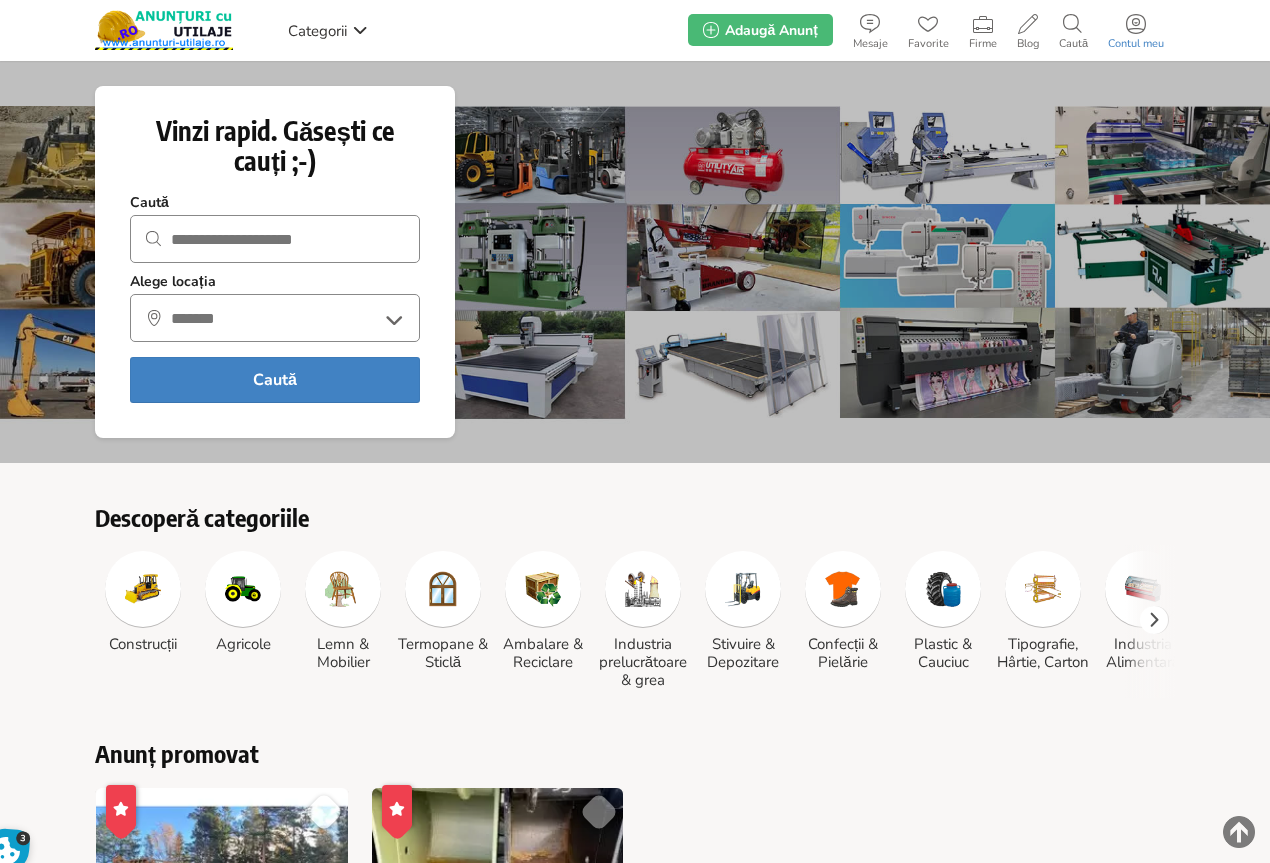 click 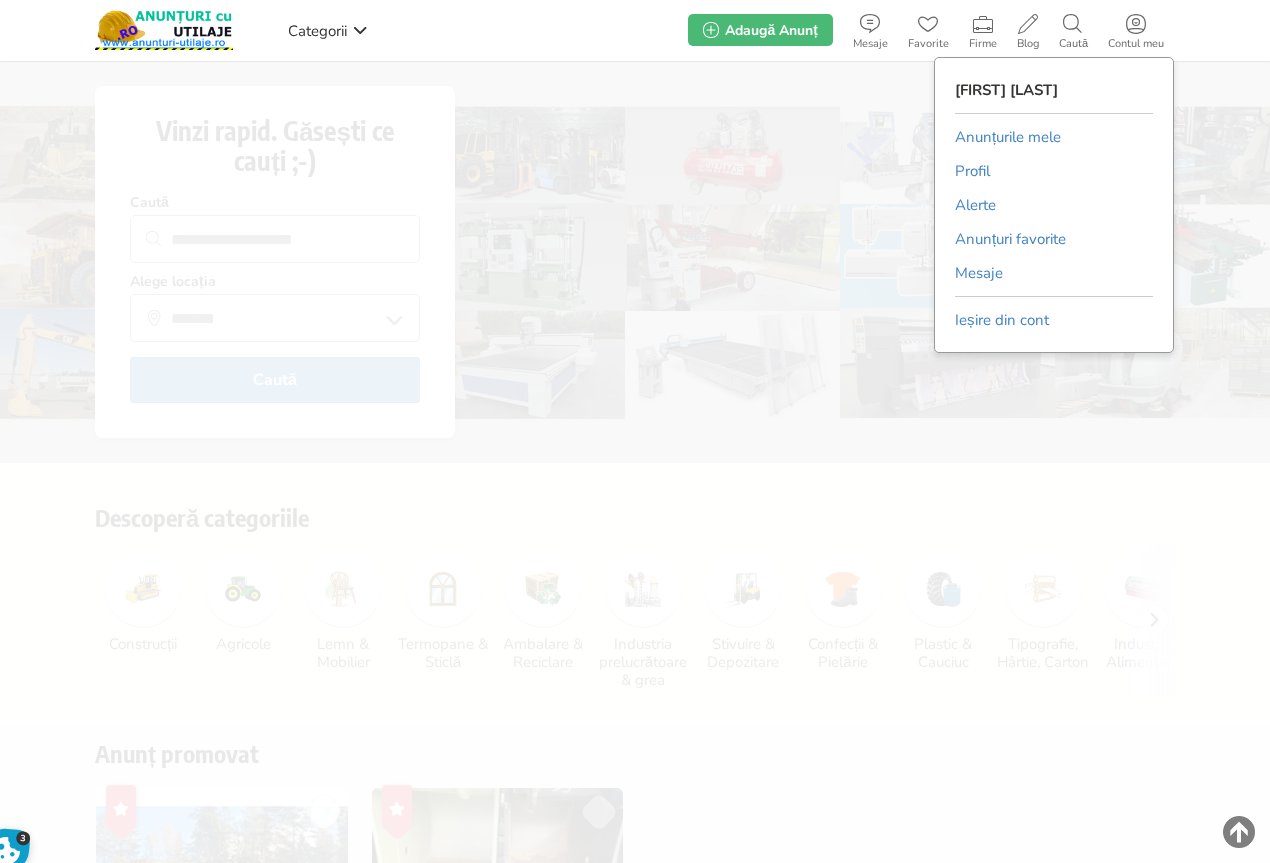 click on "Anunțurile mele" at bounding box center [1008, 137] 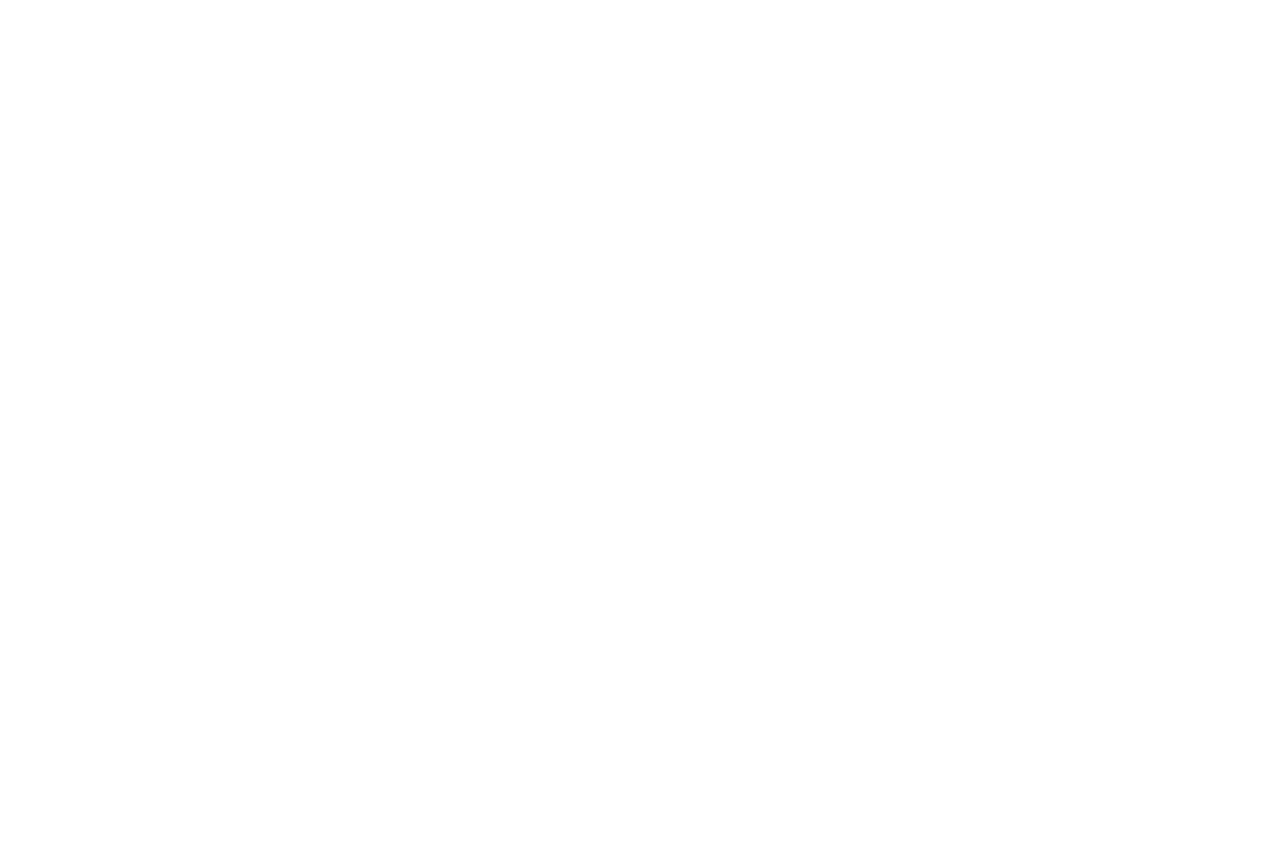 scroll, scrollTop: 0, scrollLeft: 0, axis: both 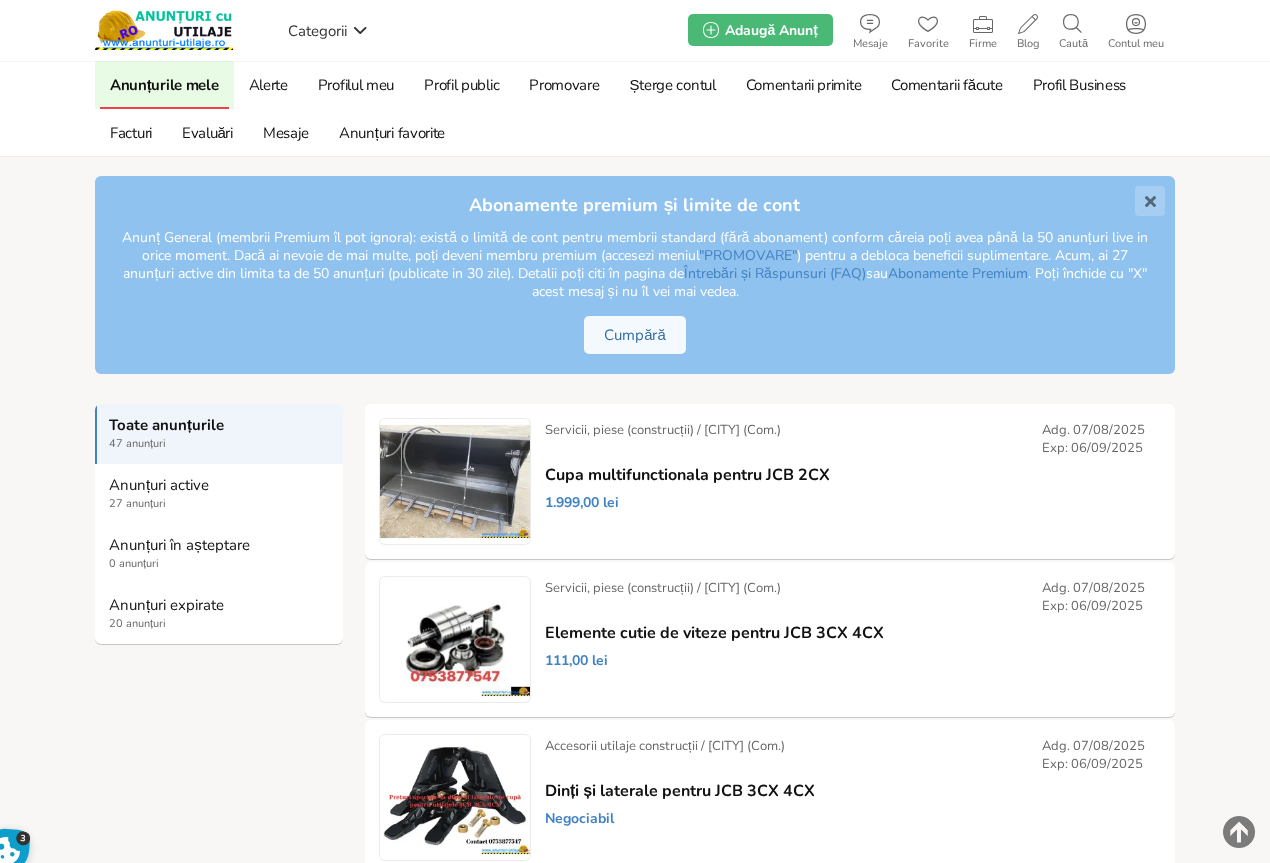 click on "20 anunțuri" at bounding box center [220, 624] 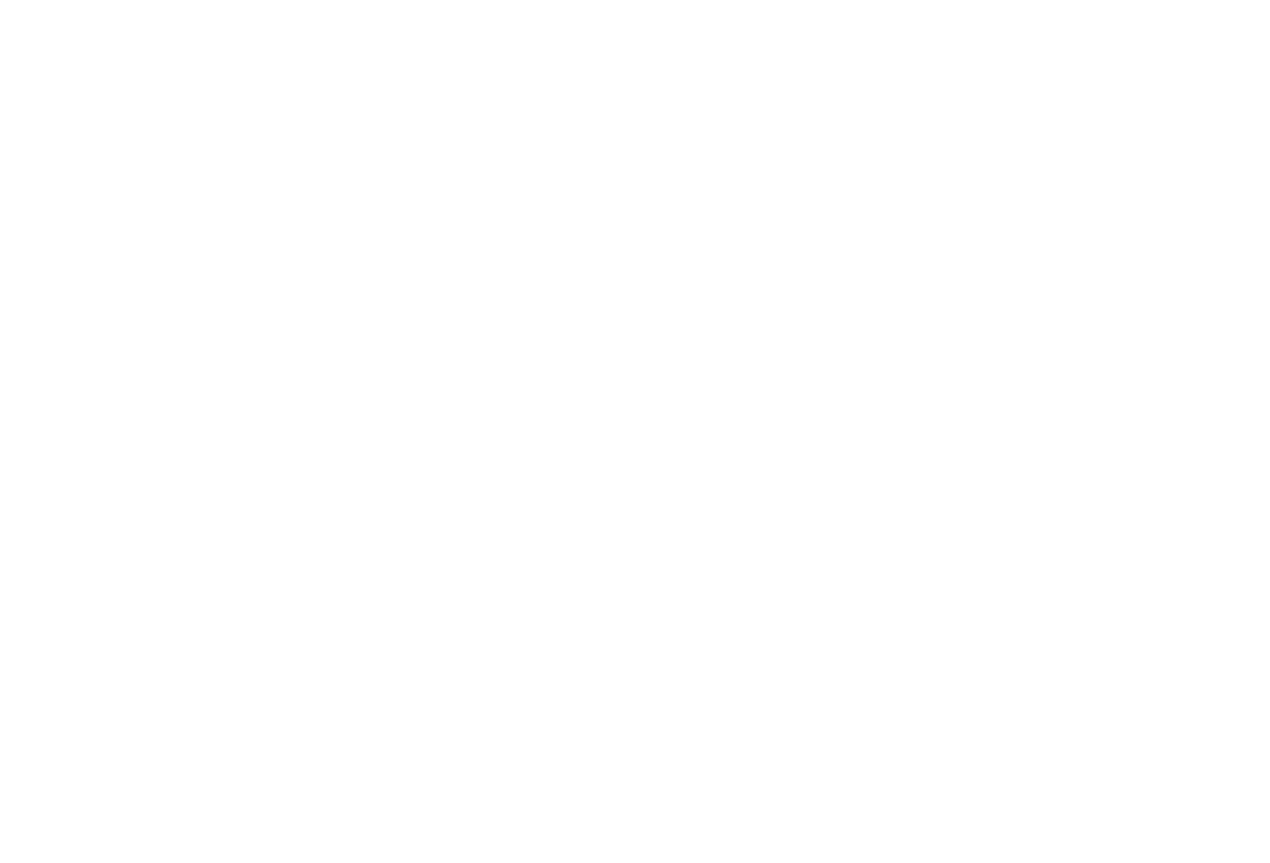 scroll, scrollTop: 0, scrollLeft: 0, axis: both 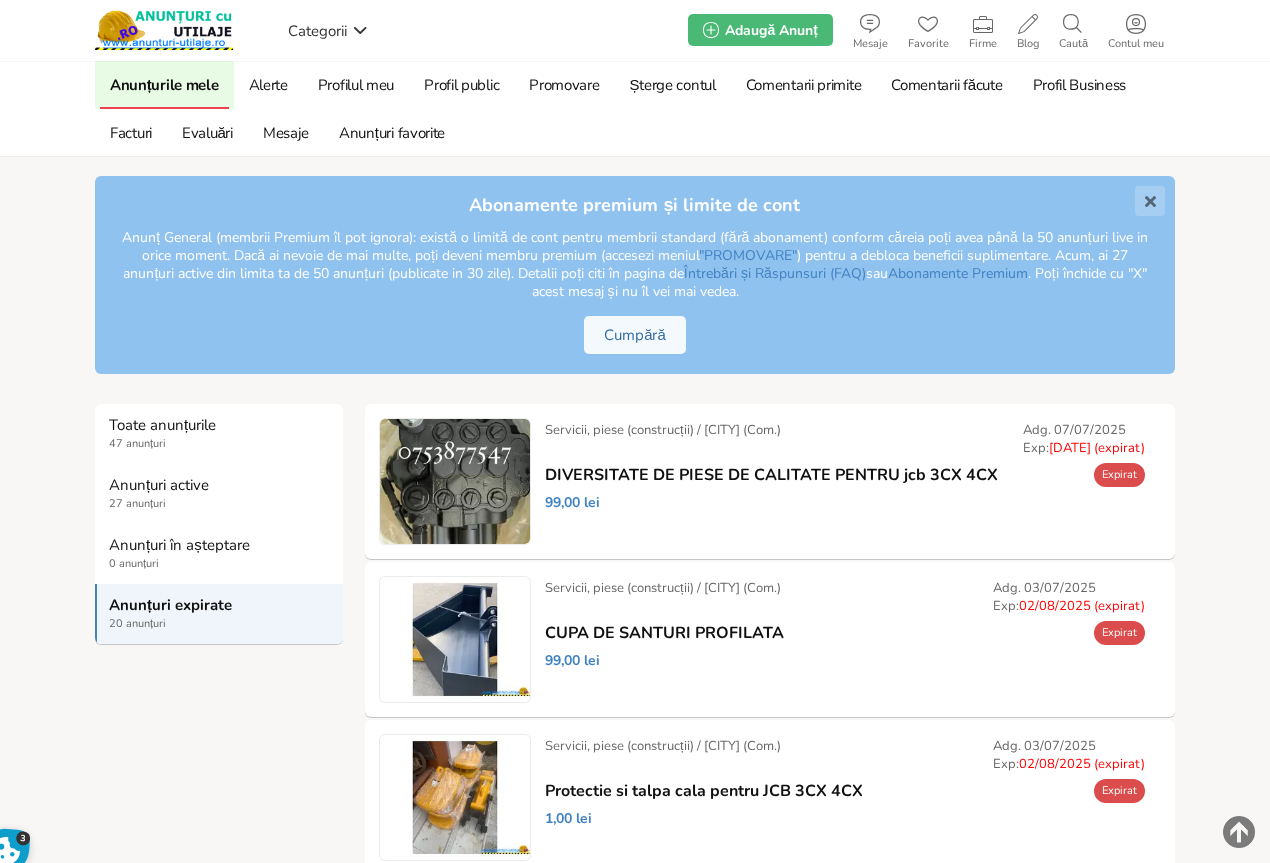 click on "Prelungește" at bounding box center (0, 0) 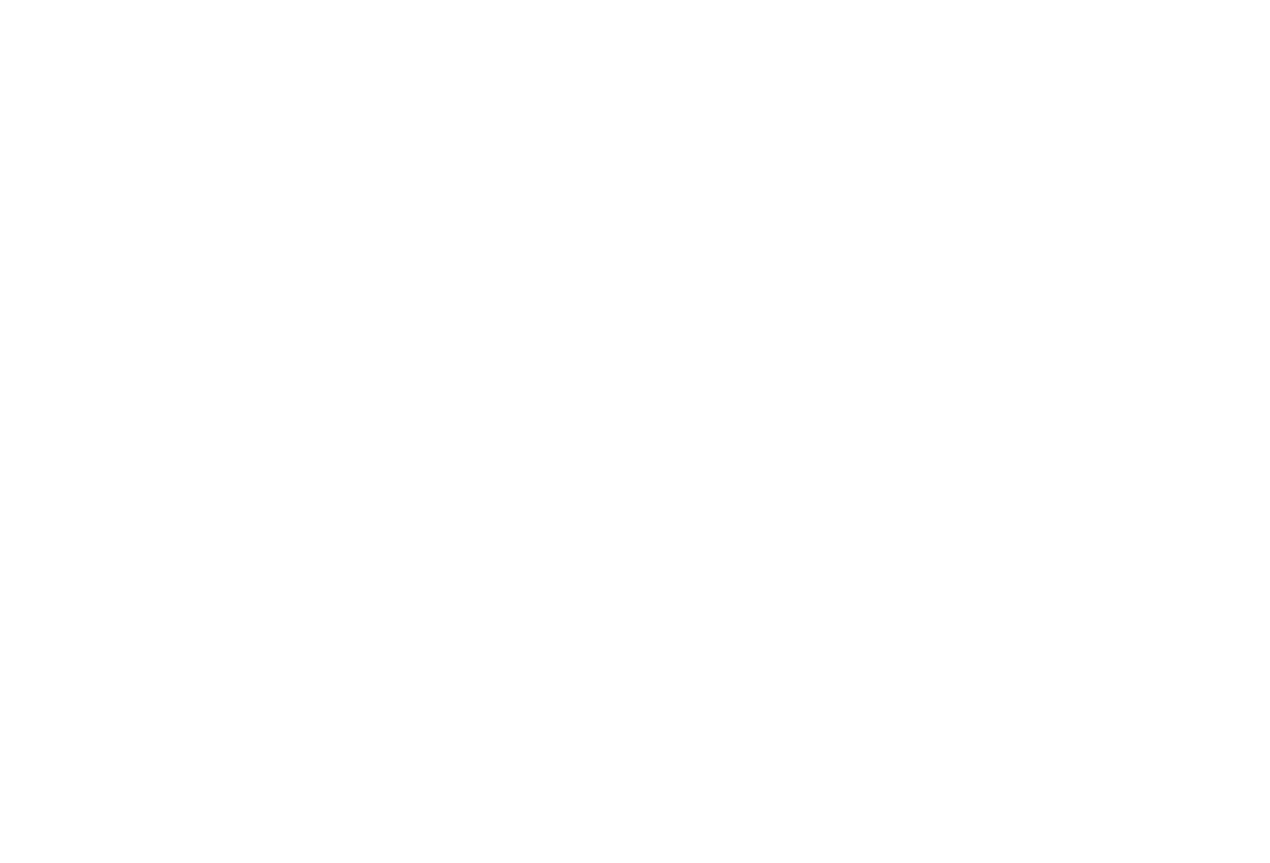 scroll, scrollTop: 0, scrollLeft: 0, axis: both 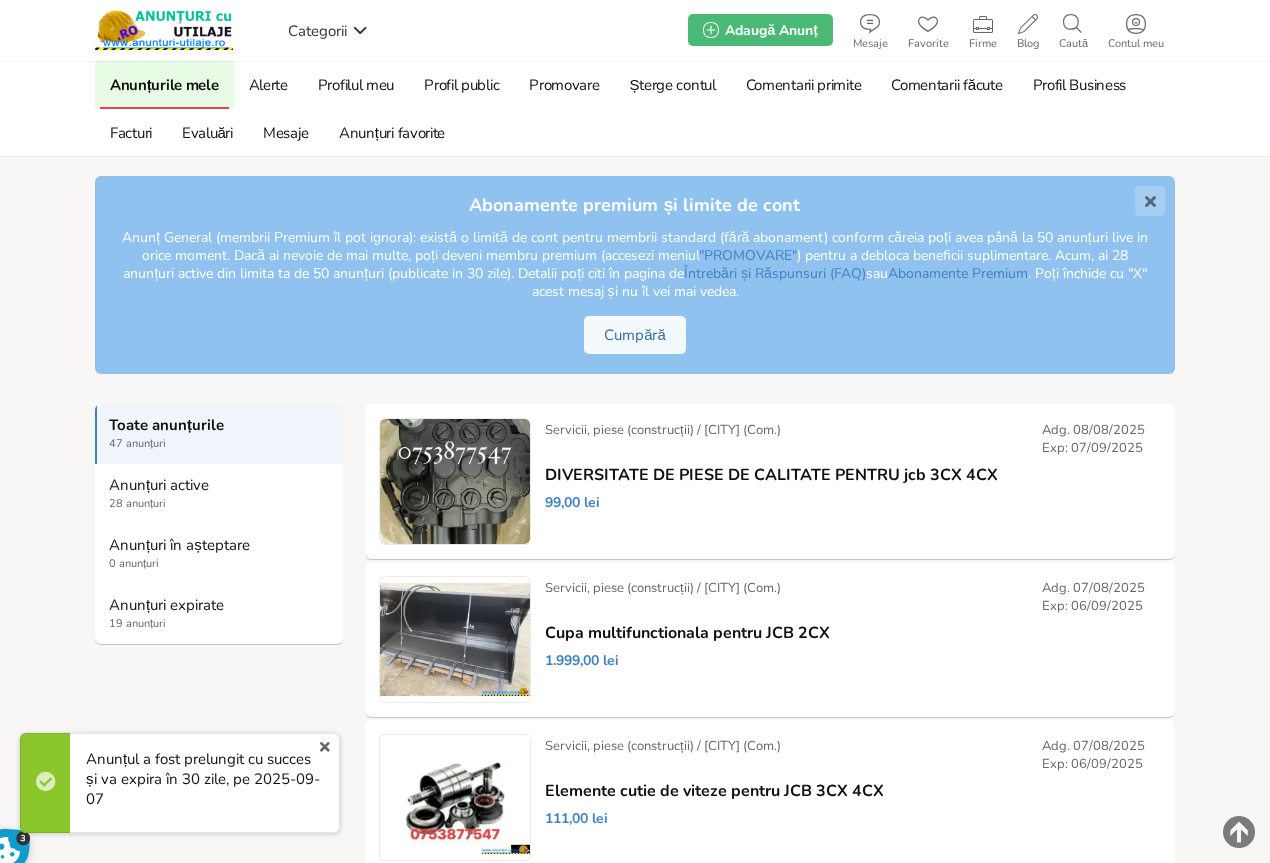 click on "Anunțuri expirate" at bounding box center (220, 605) 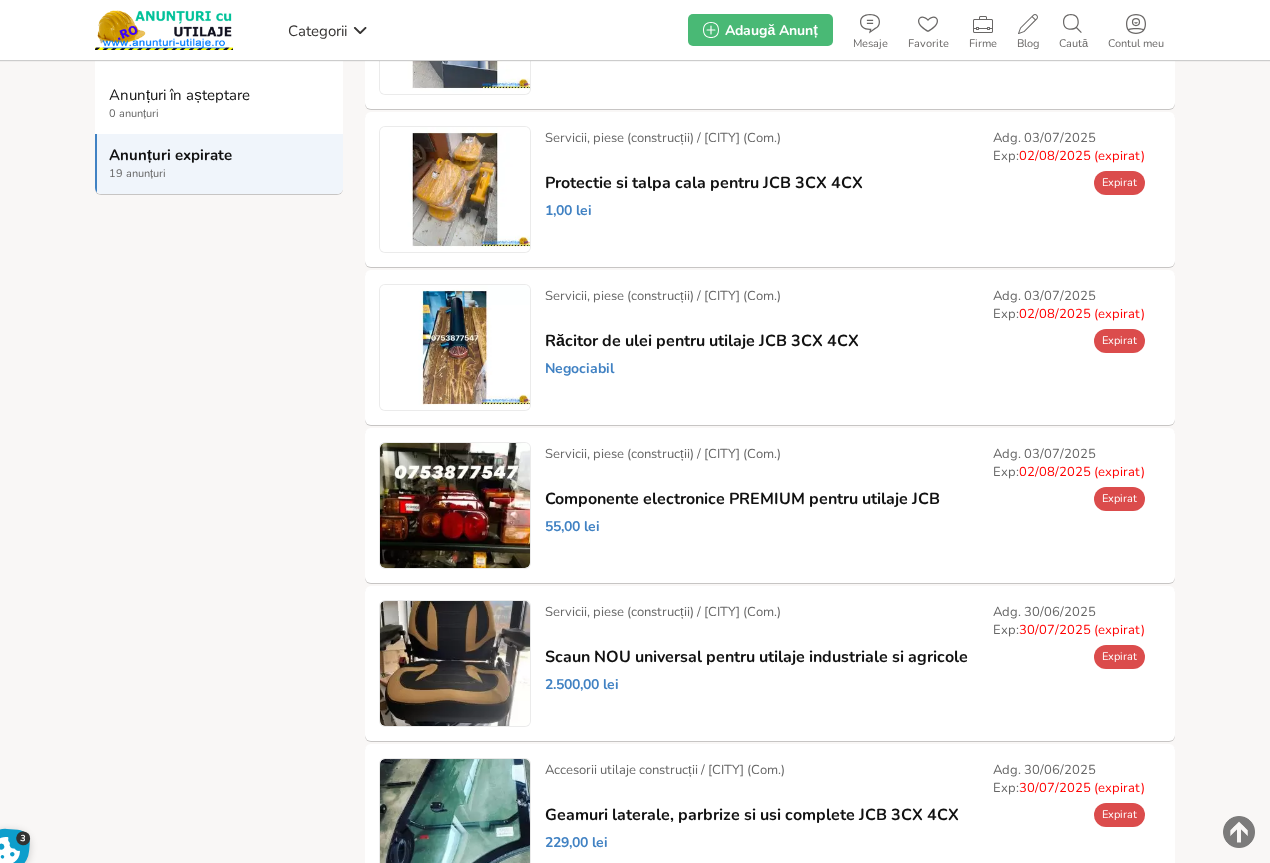 scroll, scrollTop: 500, scrollLeft: 0, axis: vertical 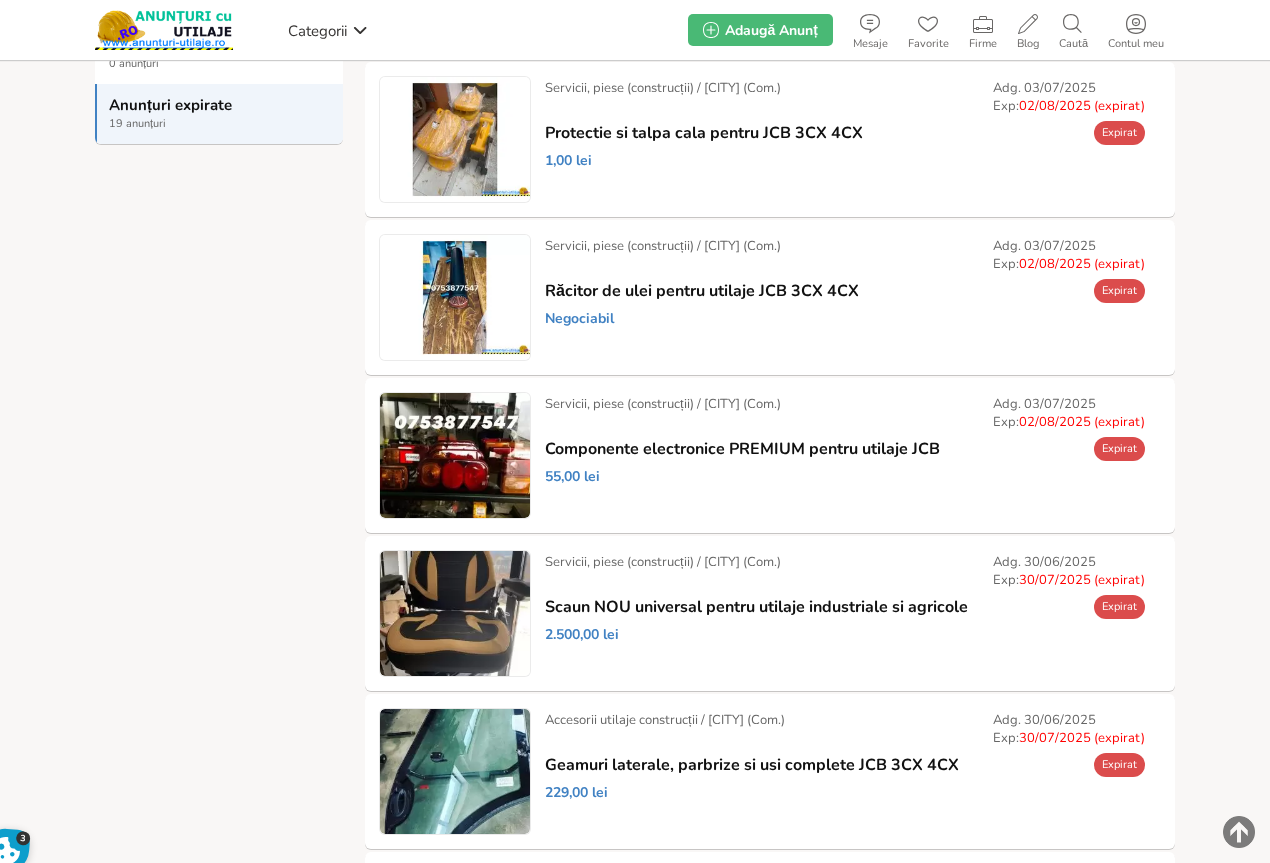 click on "Prelungește" at bounding box center [0, 0] 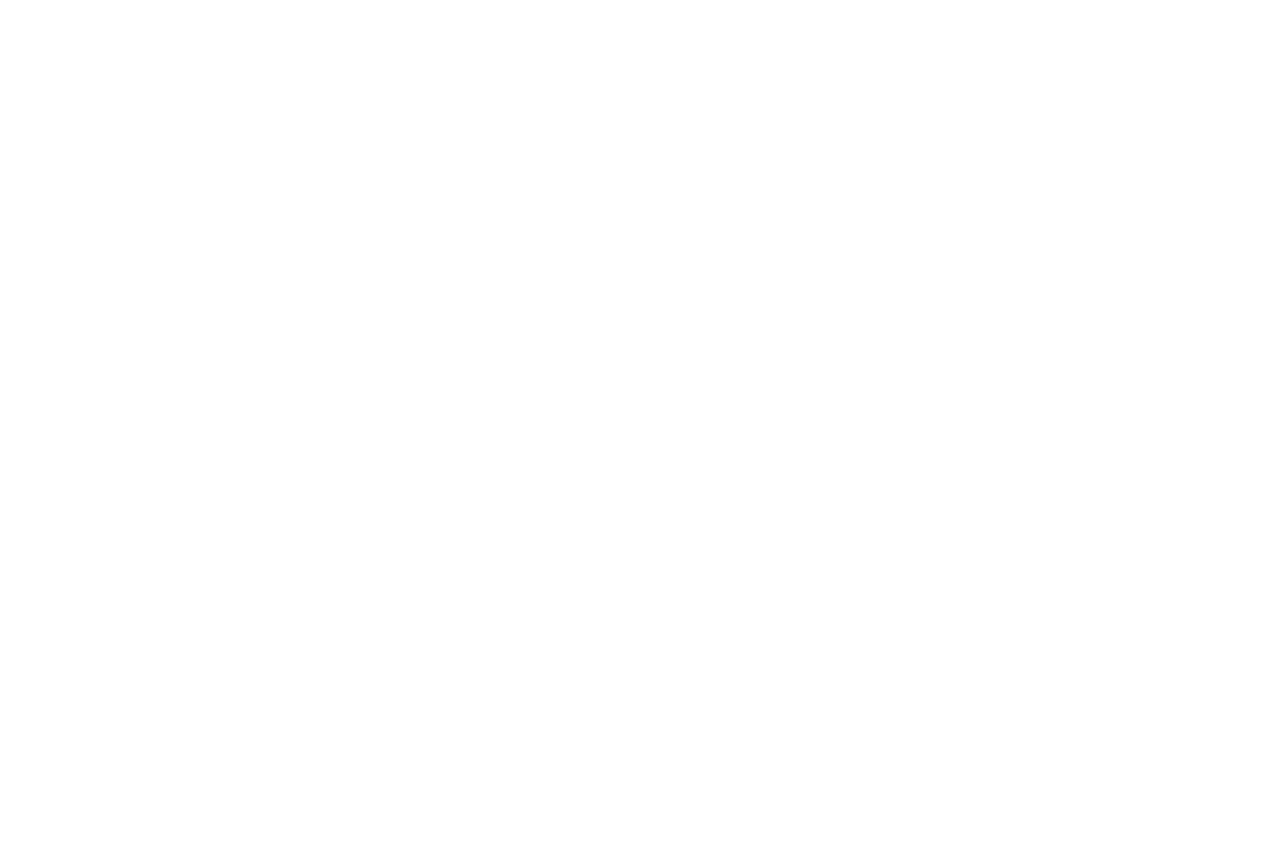 scroll, scrollTop: 0, scrollLeft: 0, axis: both 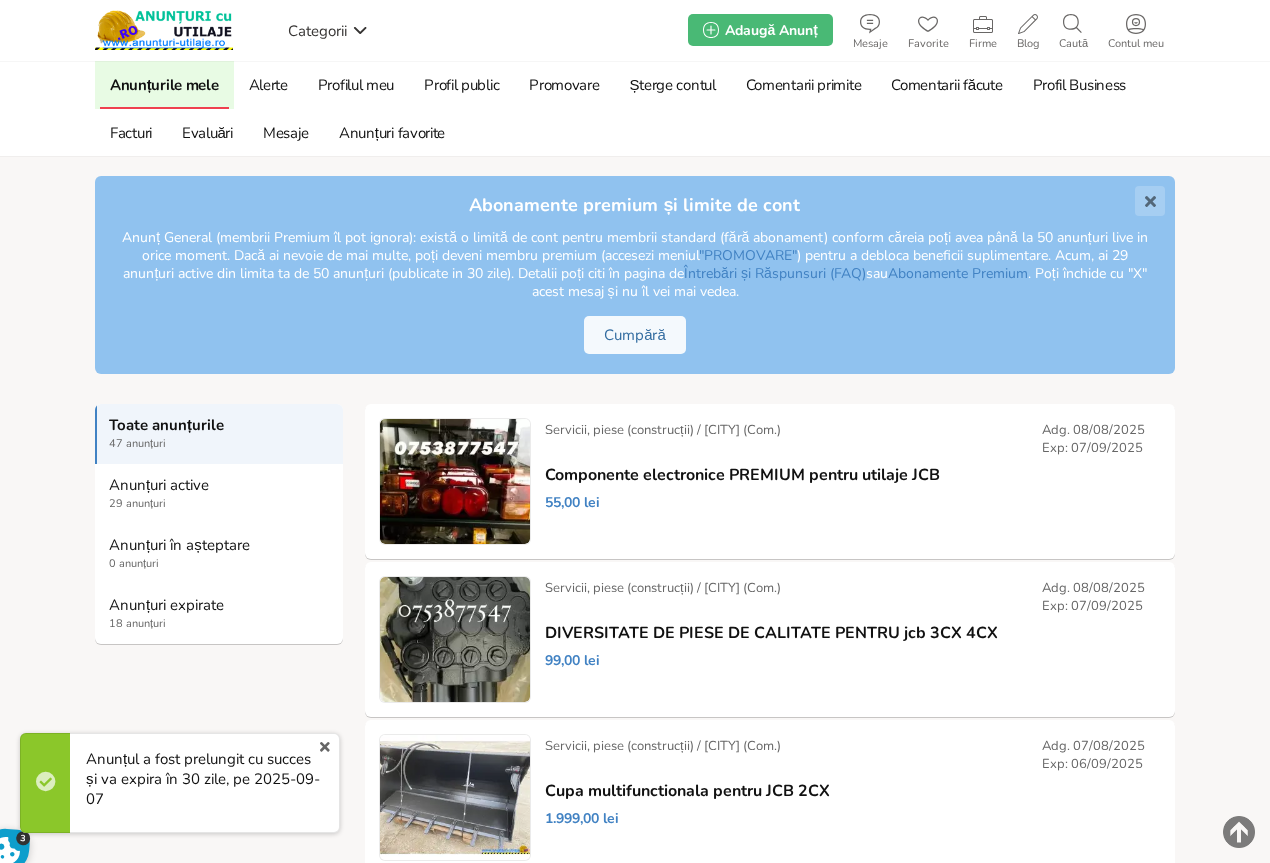 click on "Anunțuri expirate" at bounding box center (220, 605) 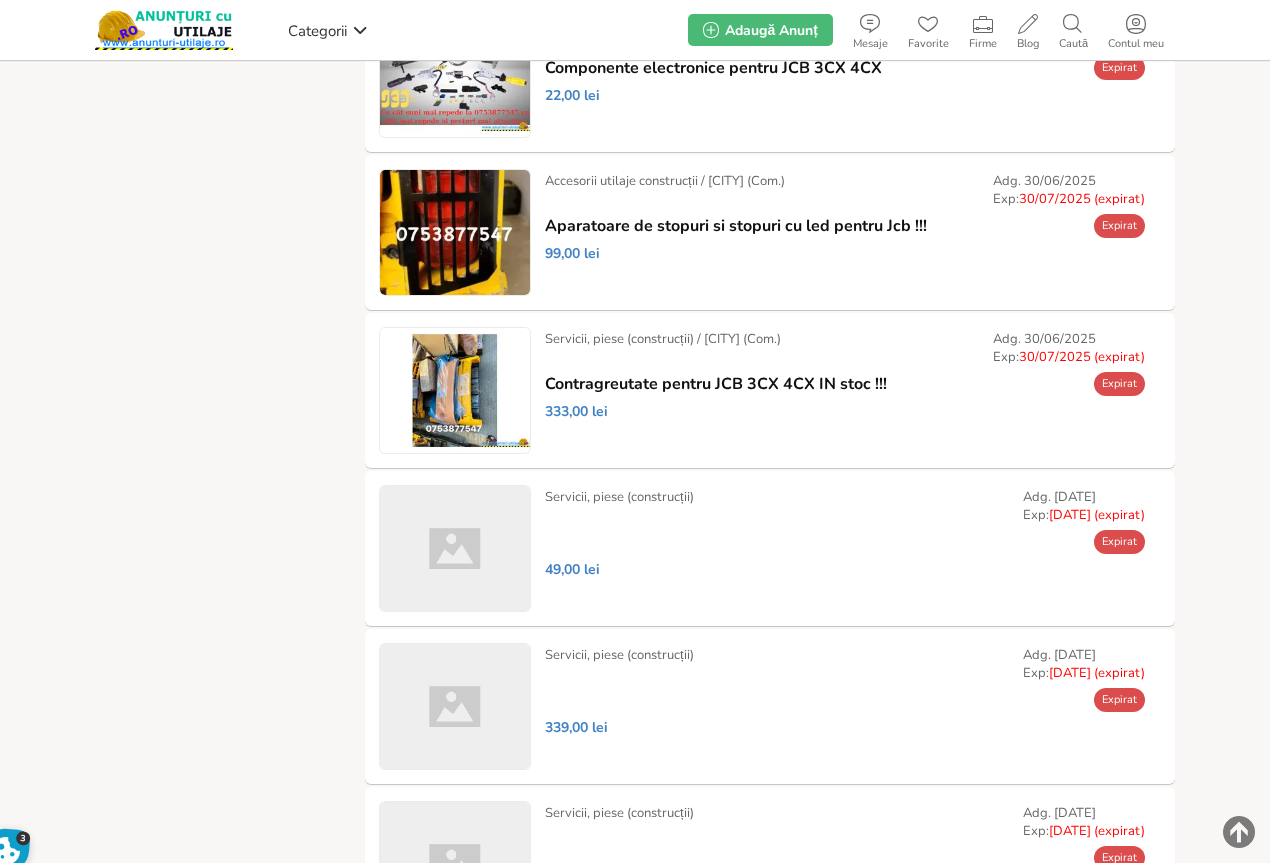 scroll, scrollTop: 2089, scrollLeft: 0, axis: vertical 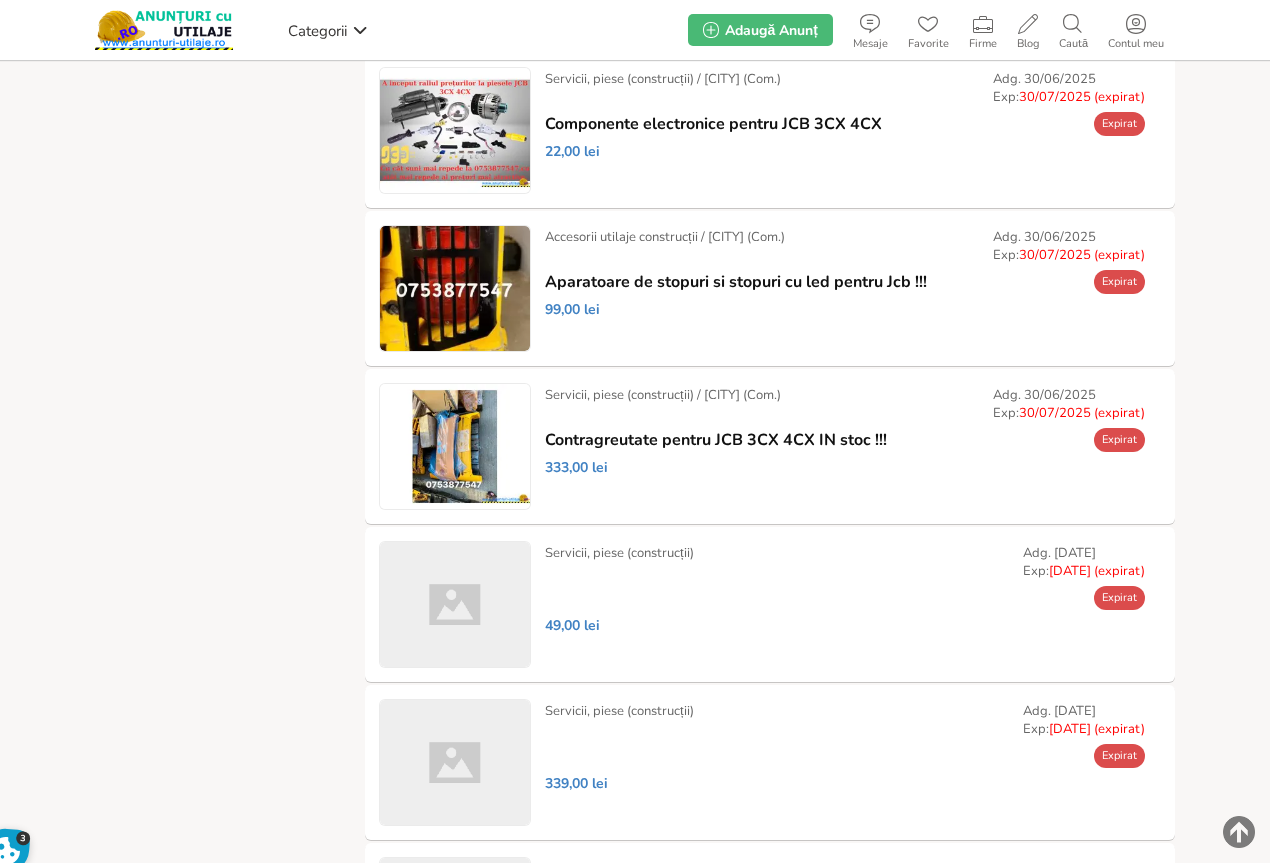 click on "Prelungește" at bounding box center (0, 0) 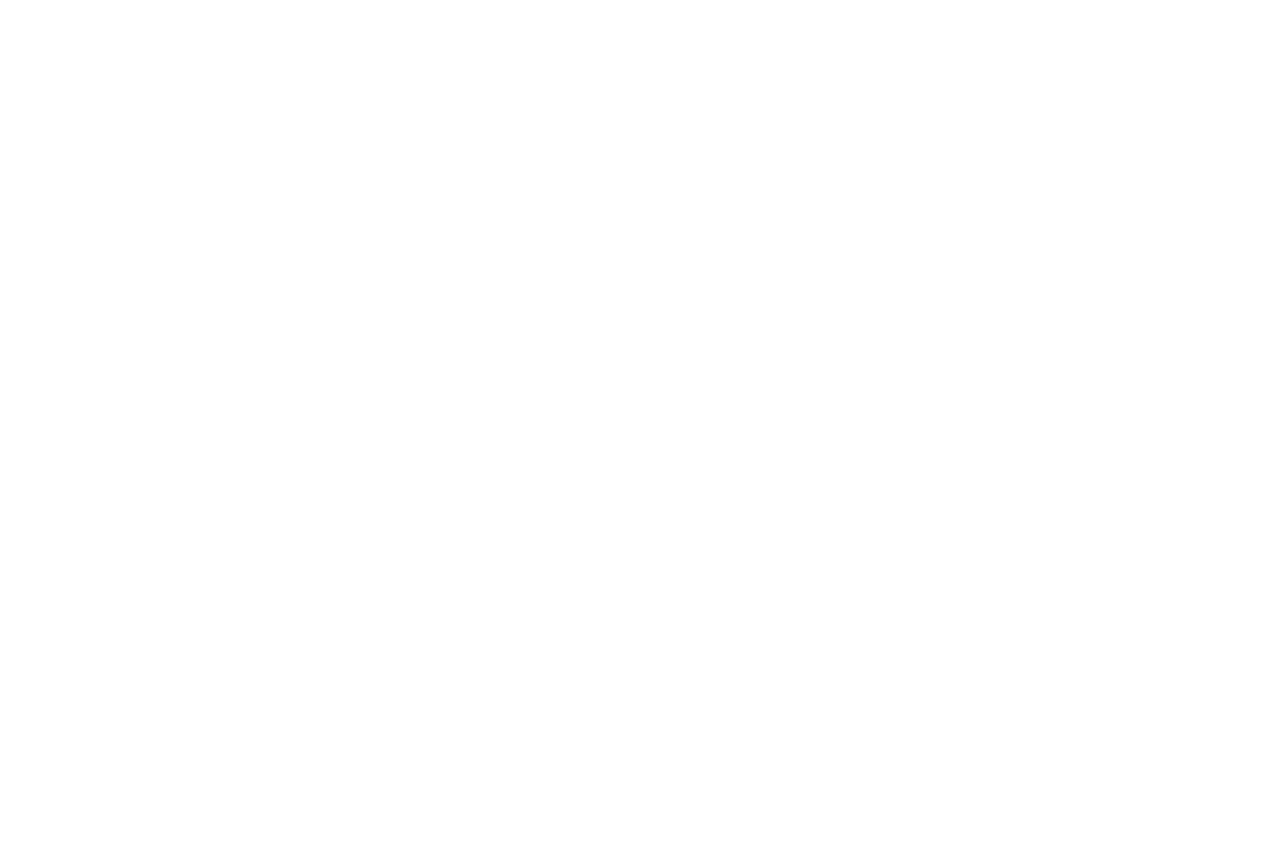 scroll, scrollTop: 0, scrollLeft: 0, axis: both 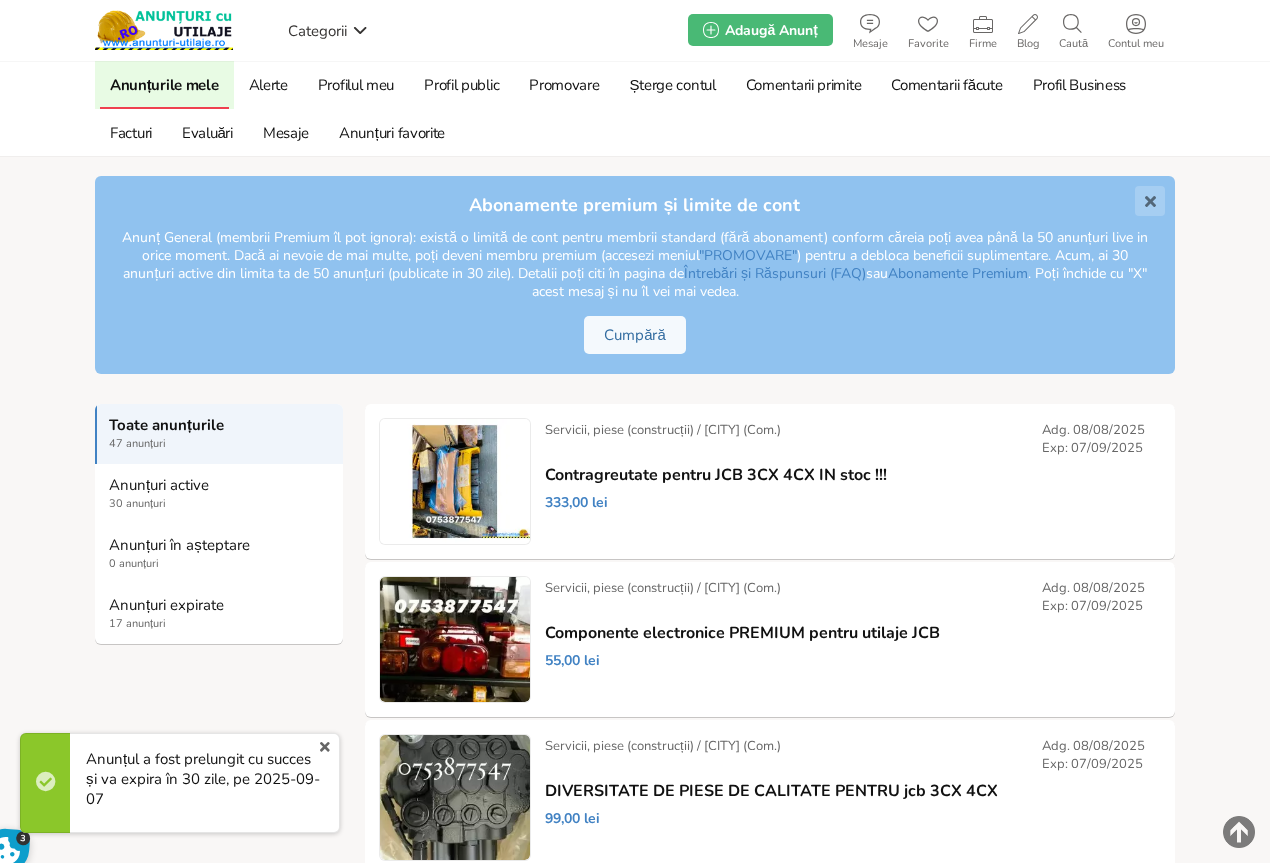 click on "Anunțuri expirate" at bounding box center (220, 605) 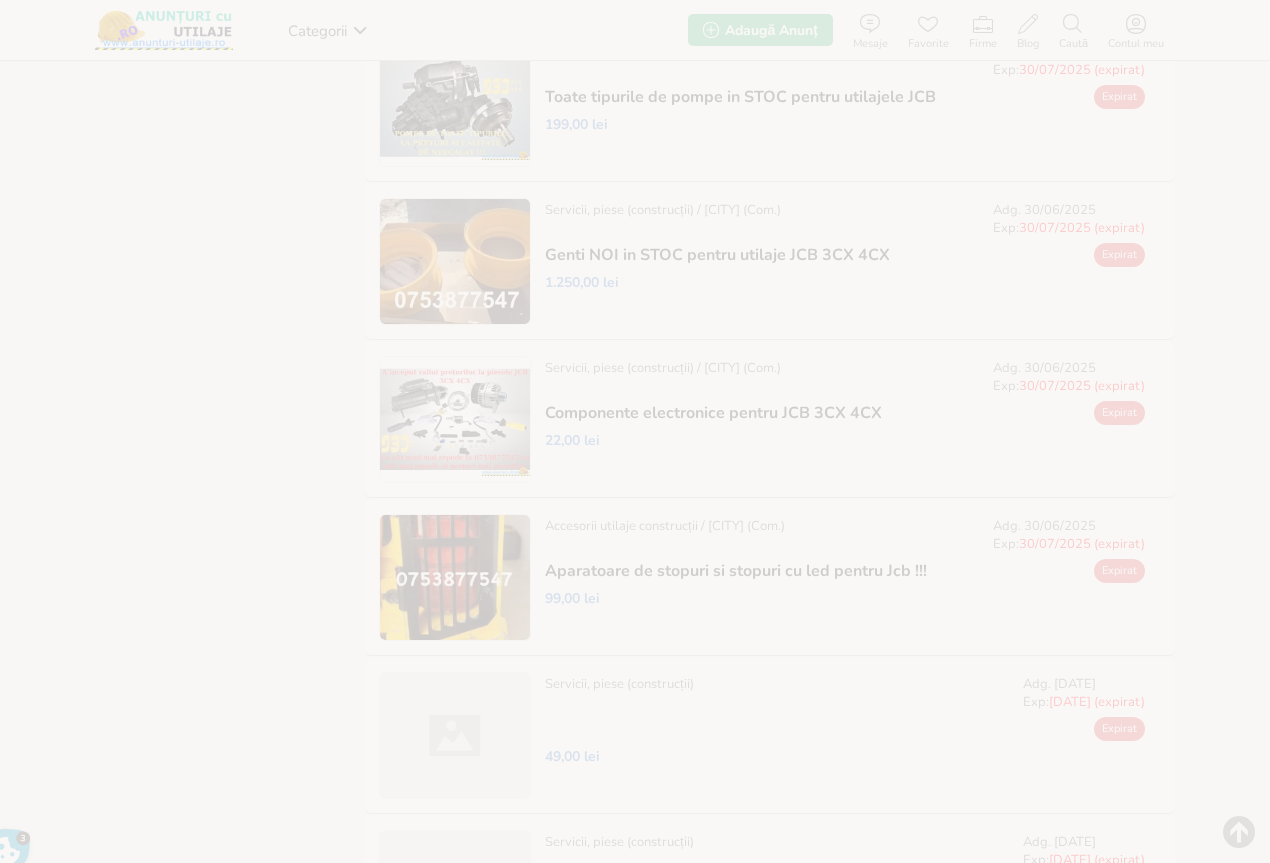 scroll, scrollTop: 1900, scrollLeft: 0, axis: vertical 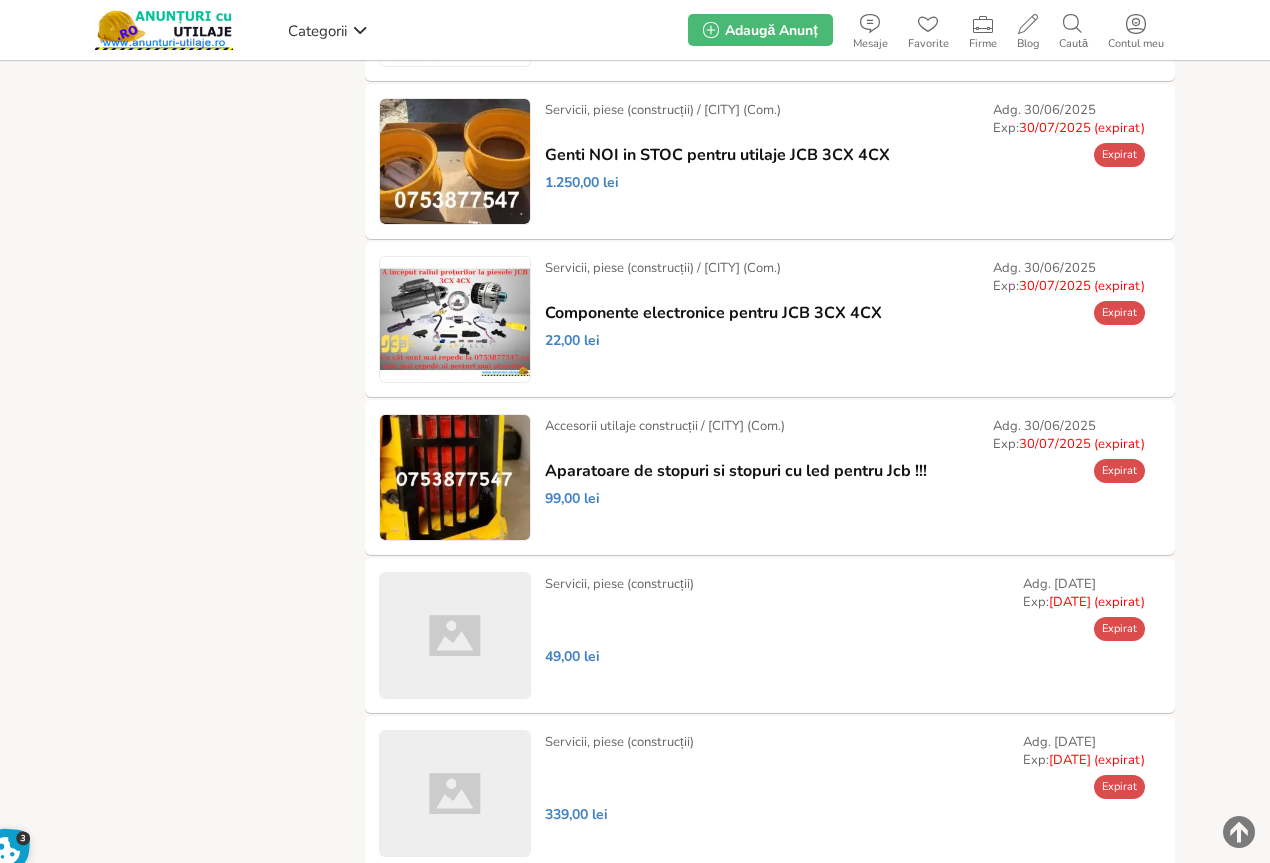 click on "Prelungește" at bounding box center (0, 0) 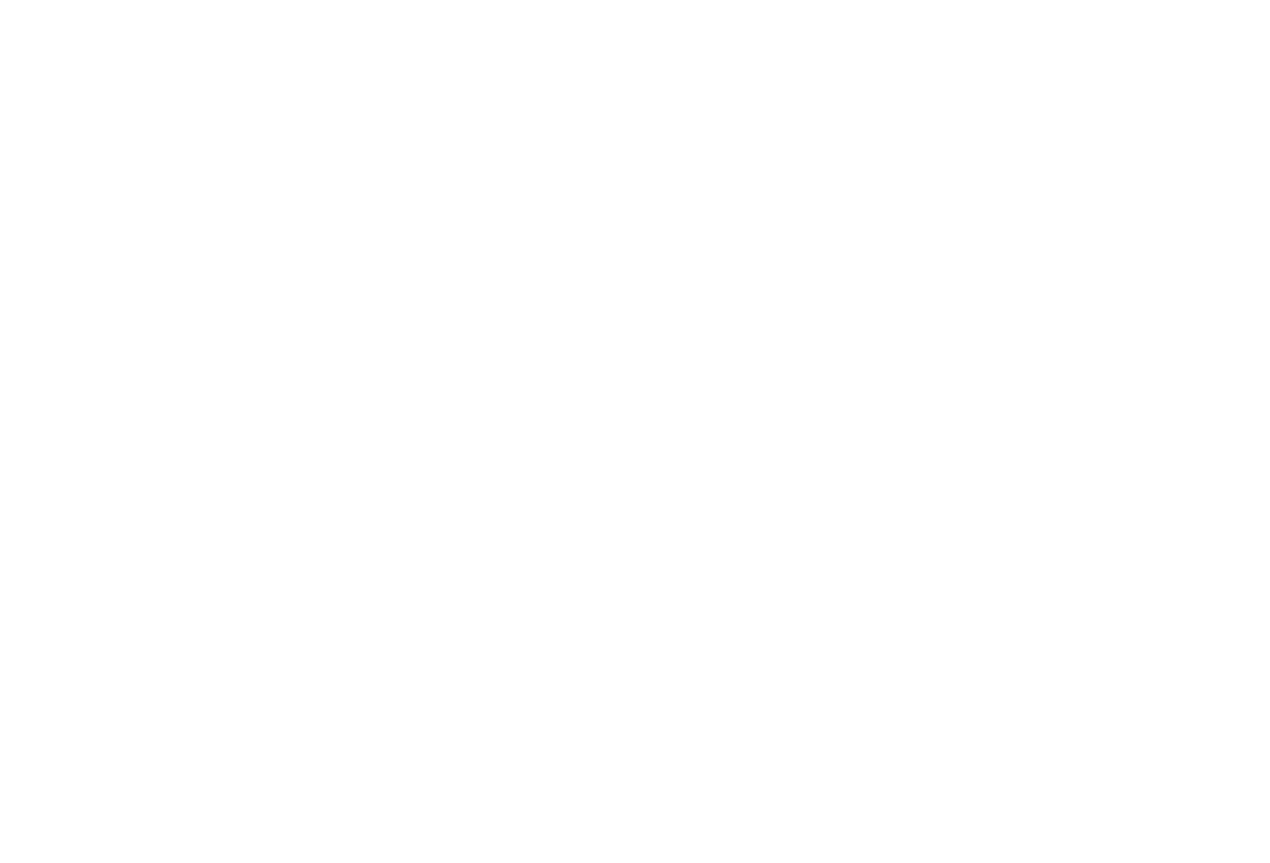 scroll, scrollTop: 0, scrollLeft: 0, axis: both 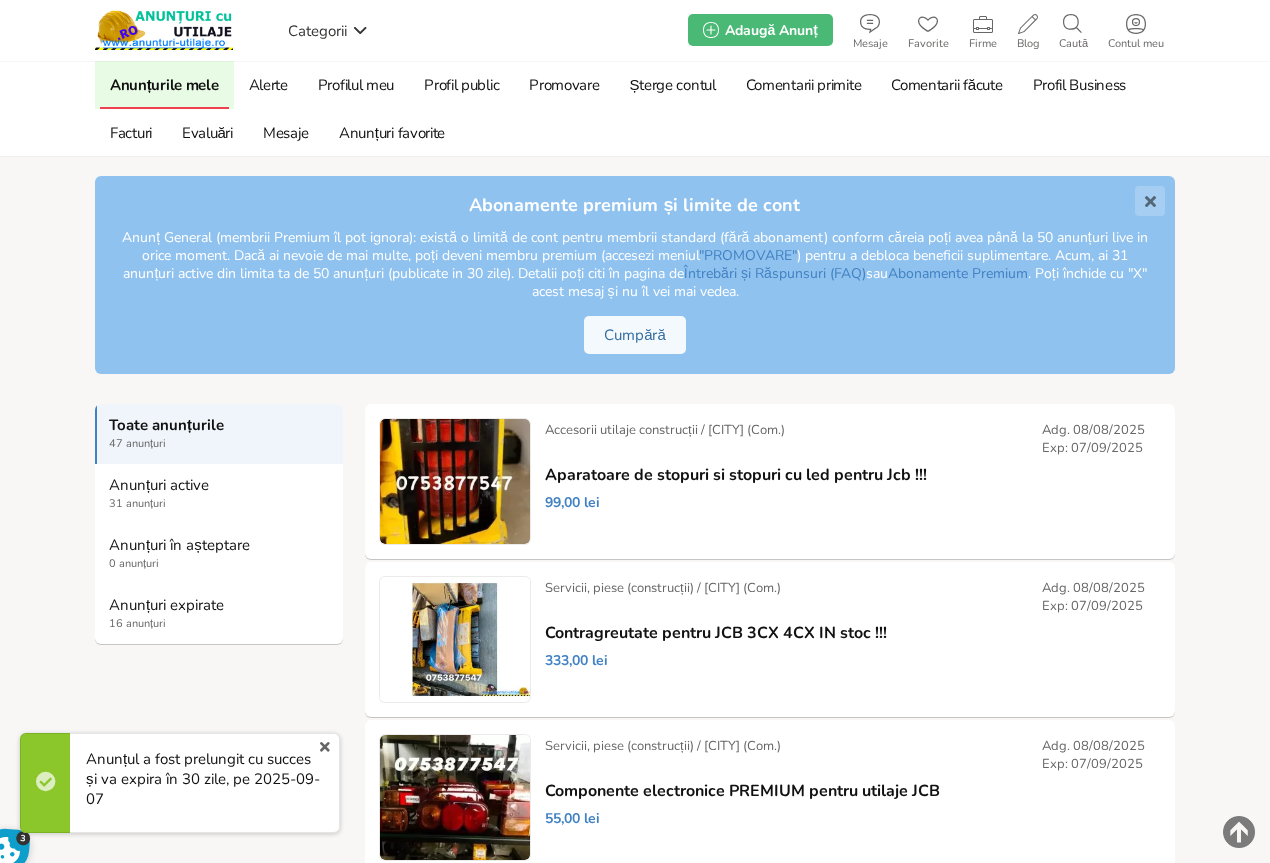 click on "Anunțuri expirate
16 anunțuri" at bounding box center [219, 614] 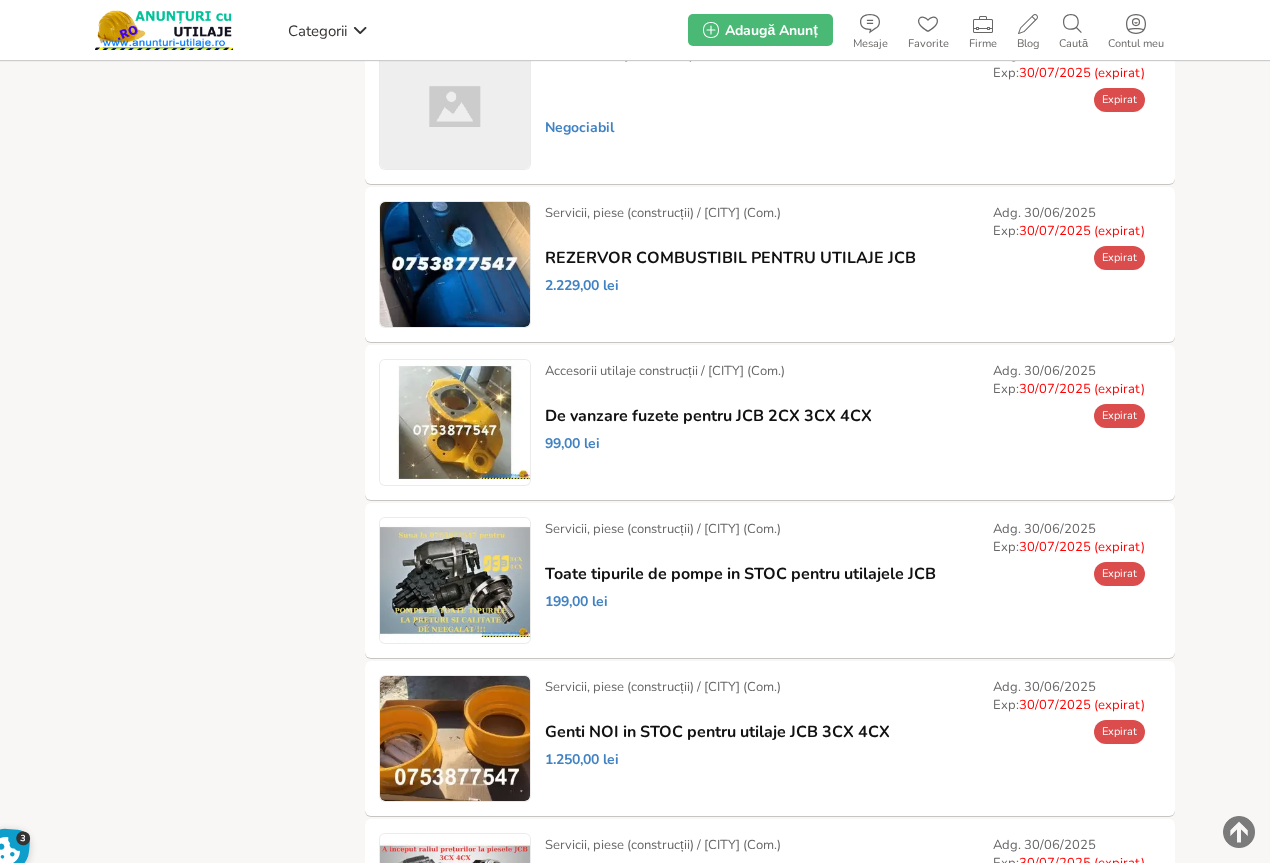 scroll, scrollTop: 1300, scrollLeft: 0, axis: vertical 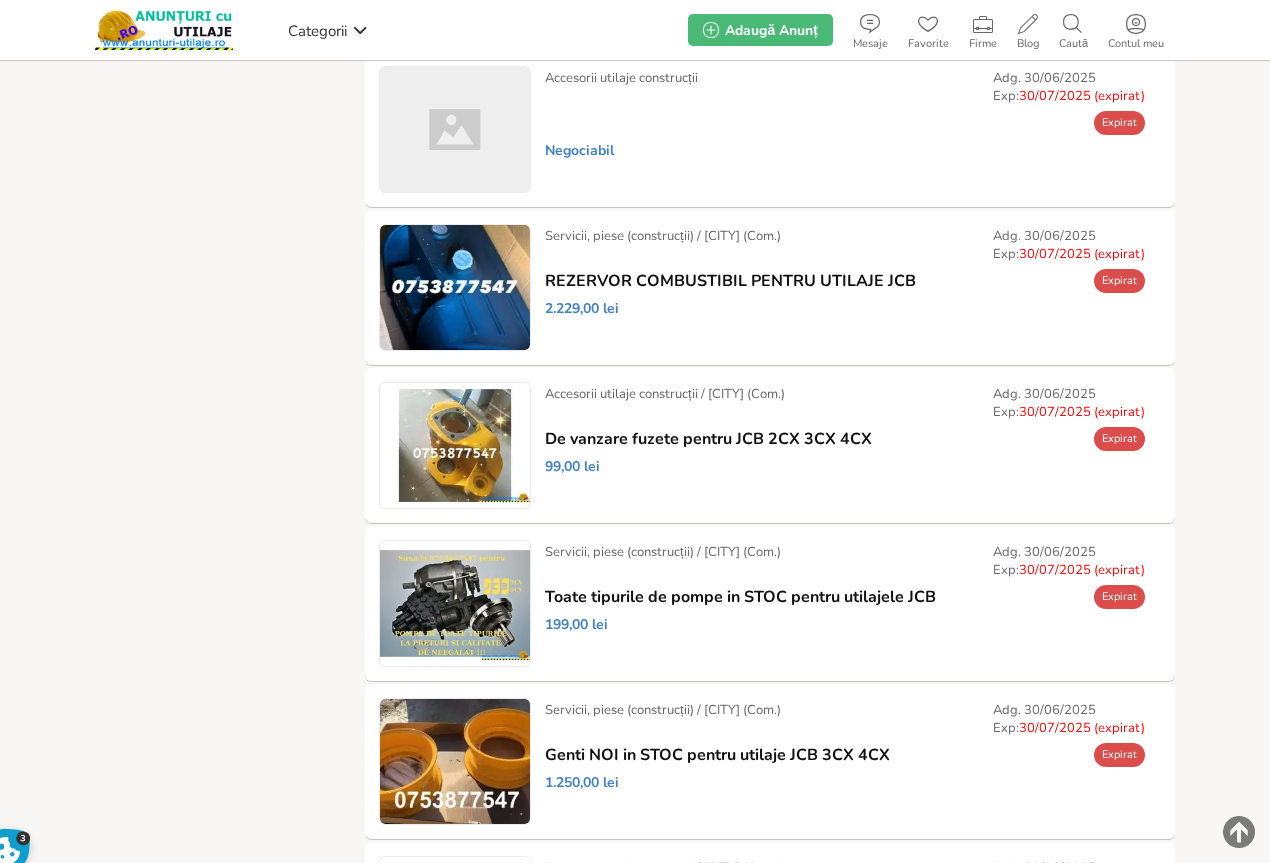 click on "Prelungește" at bounding box center [0, 0] 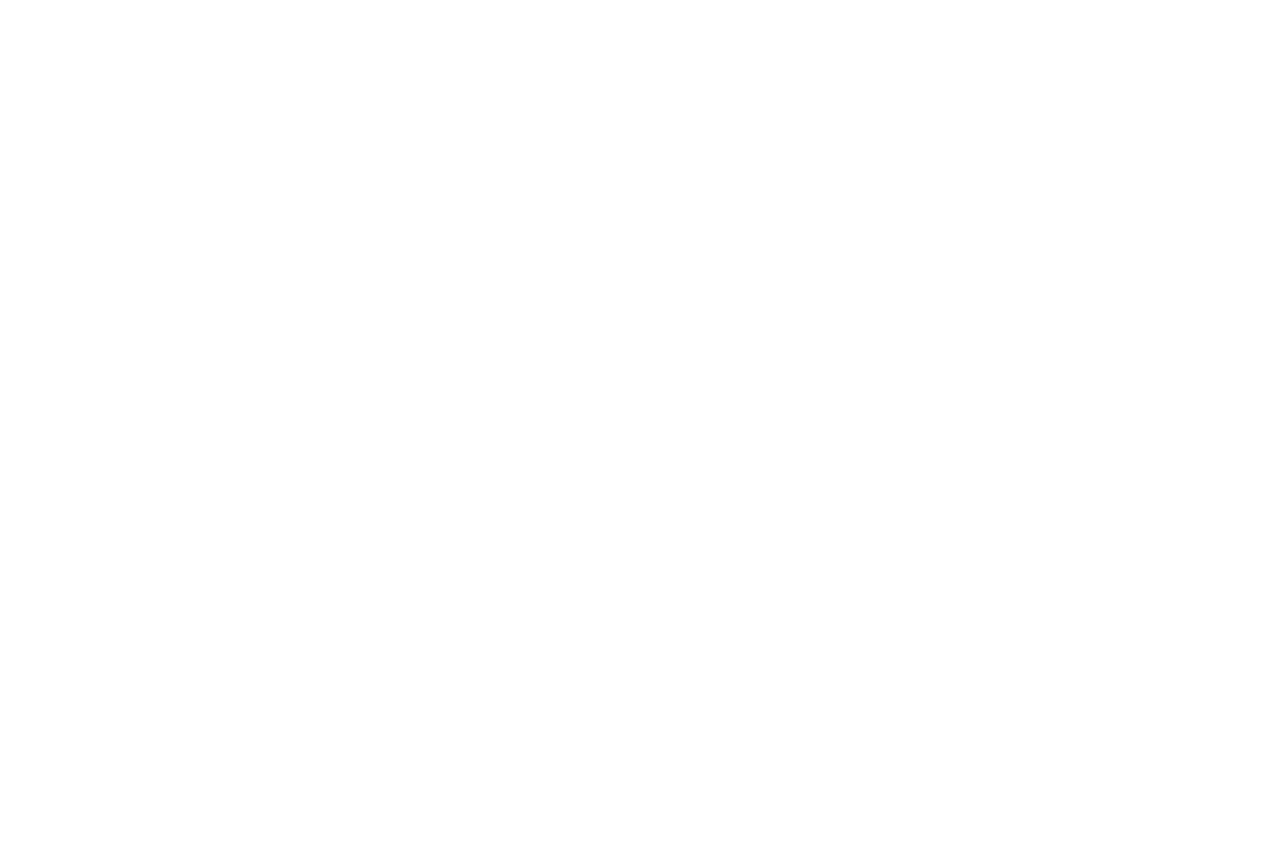 scroll, scrollTop: 0, scrollLeft: 0, axis: both 